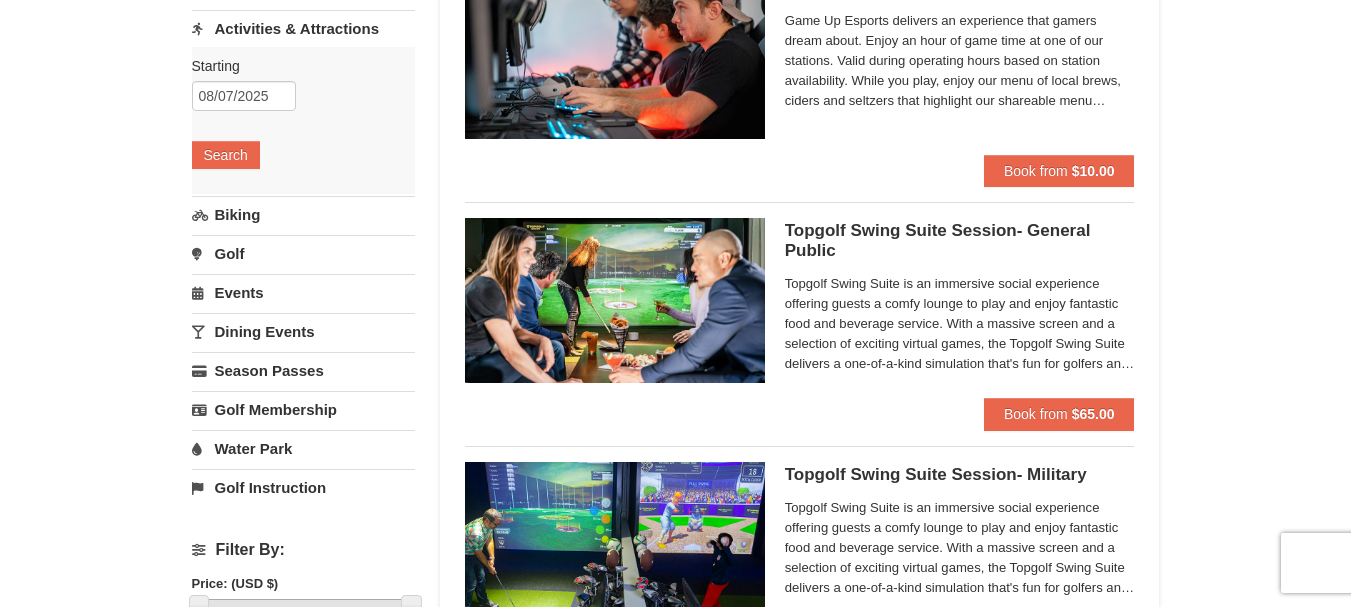 scroll, scrollTop: 241, scrollLeft: 0, axis: vertical 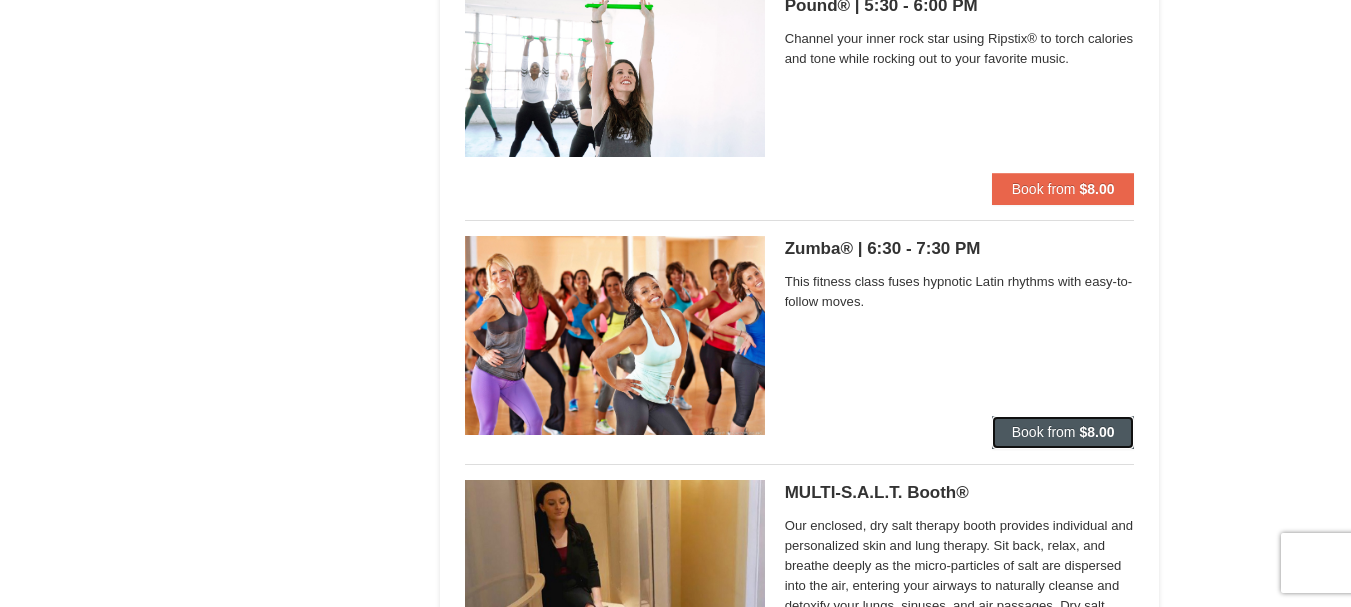 click on "Book from" at bounding box center [1044, 432] 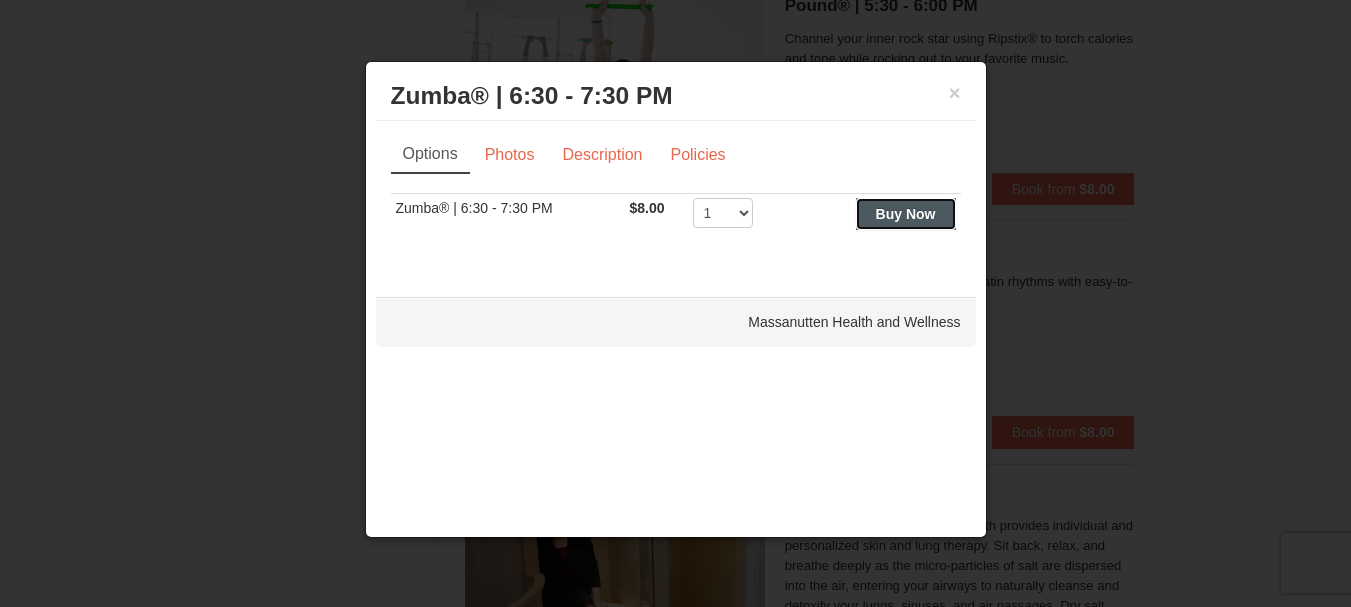 click on "Buy Now" at bounding box center [906, 214] 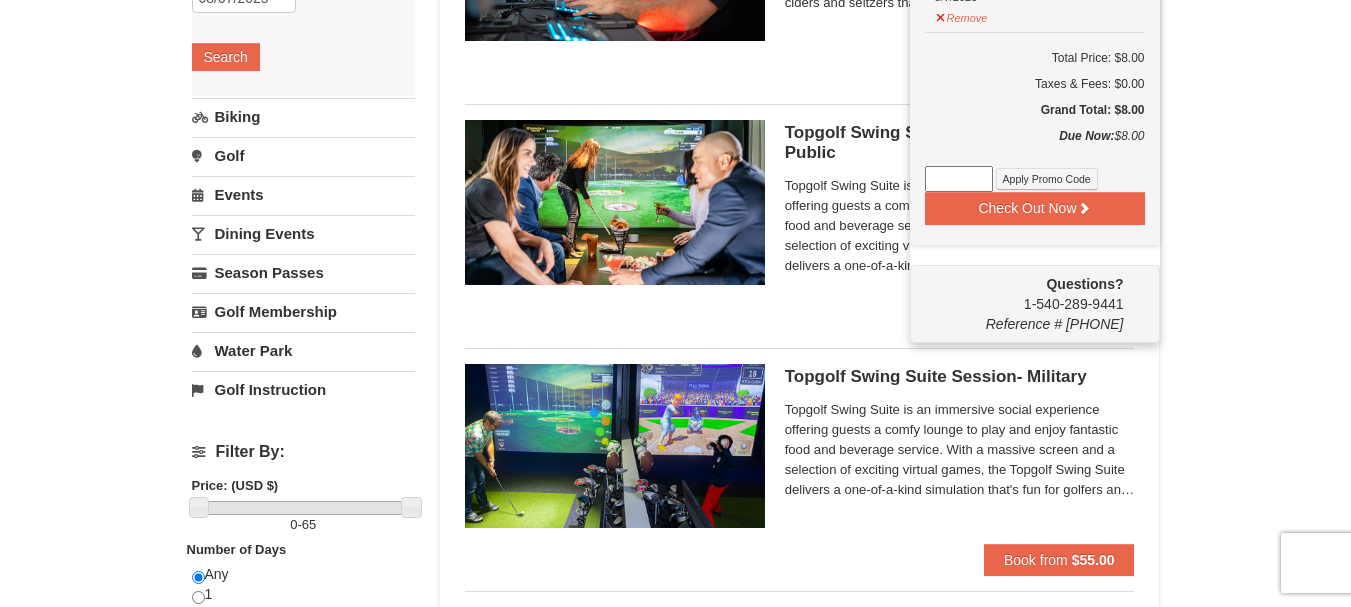 scroll, scrollTop: 384, scrollLeft: 0, axis: vertical 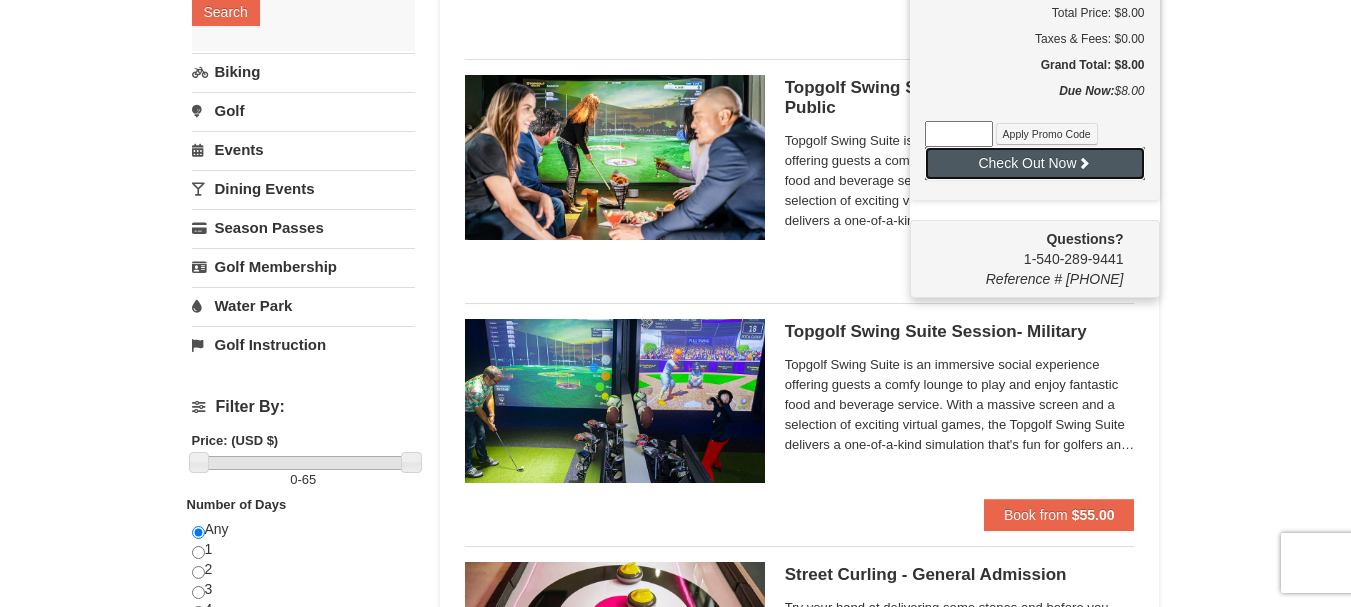 click on "Check Out Now" at bounding box center [1035, 163] 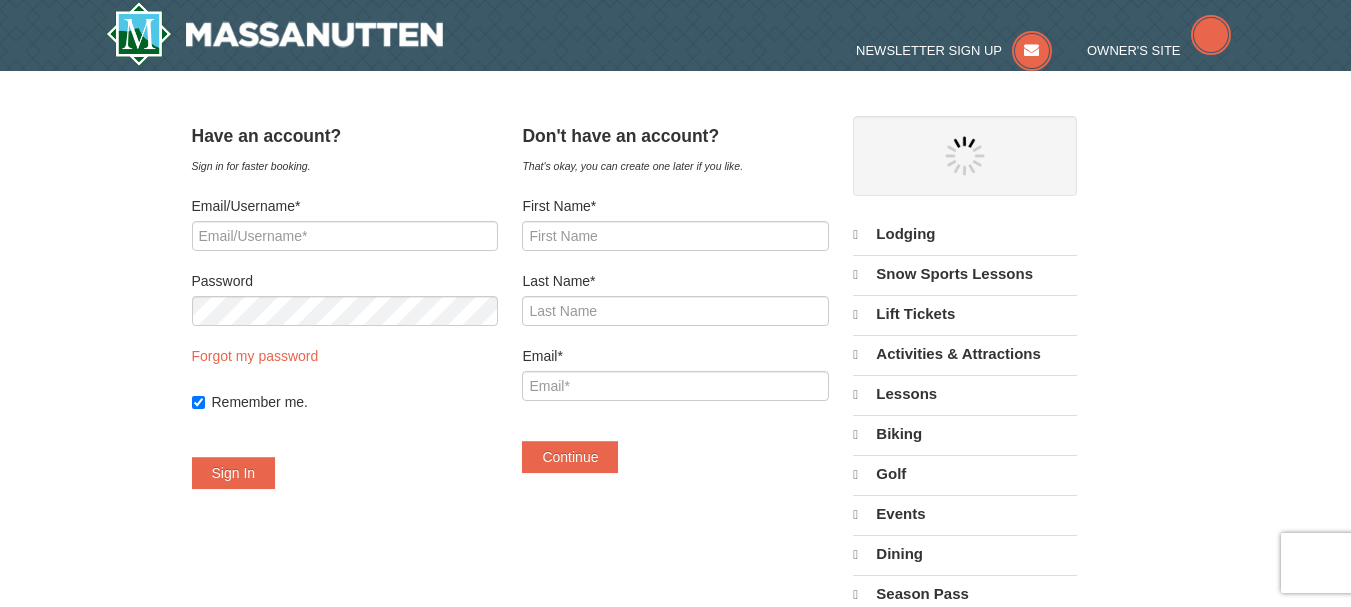 scroll, scrollTop: 0, scrollLeft: 0, axis: both 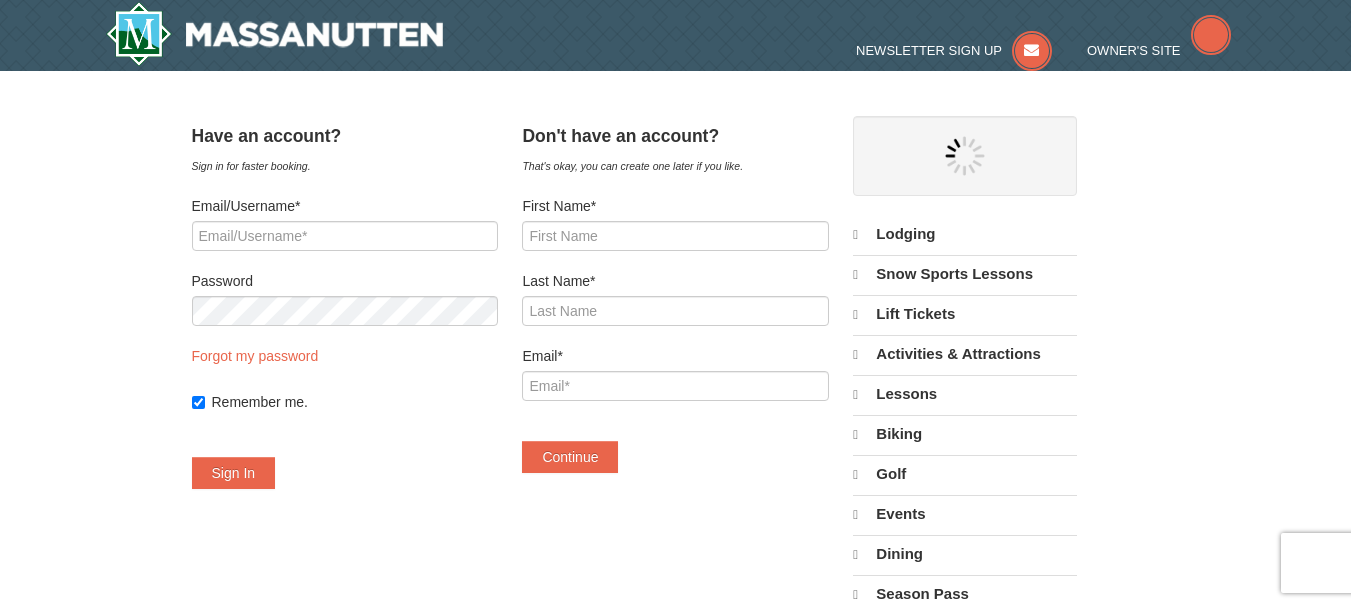 select on "8" 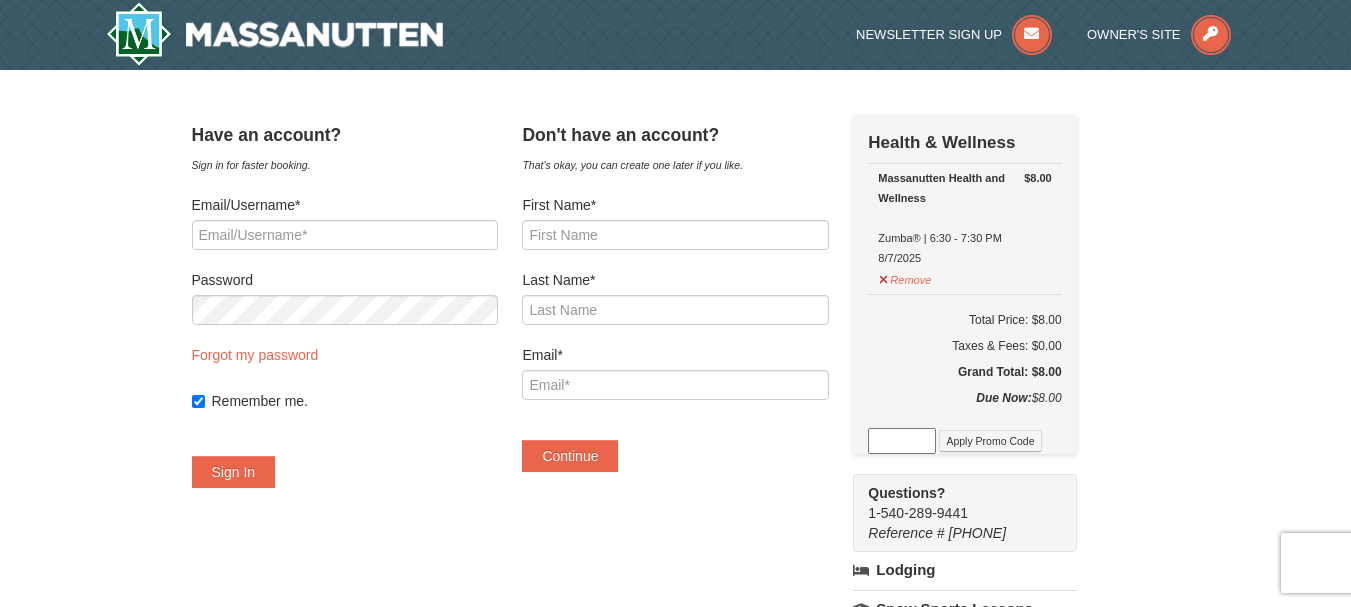 scroll, scrollTop: 0, scrollLeft: 0, axis: both 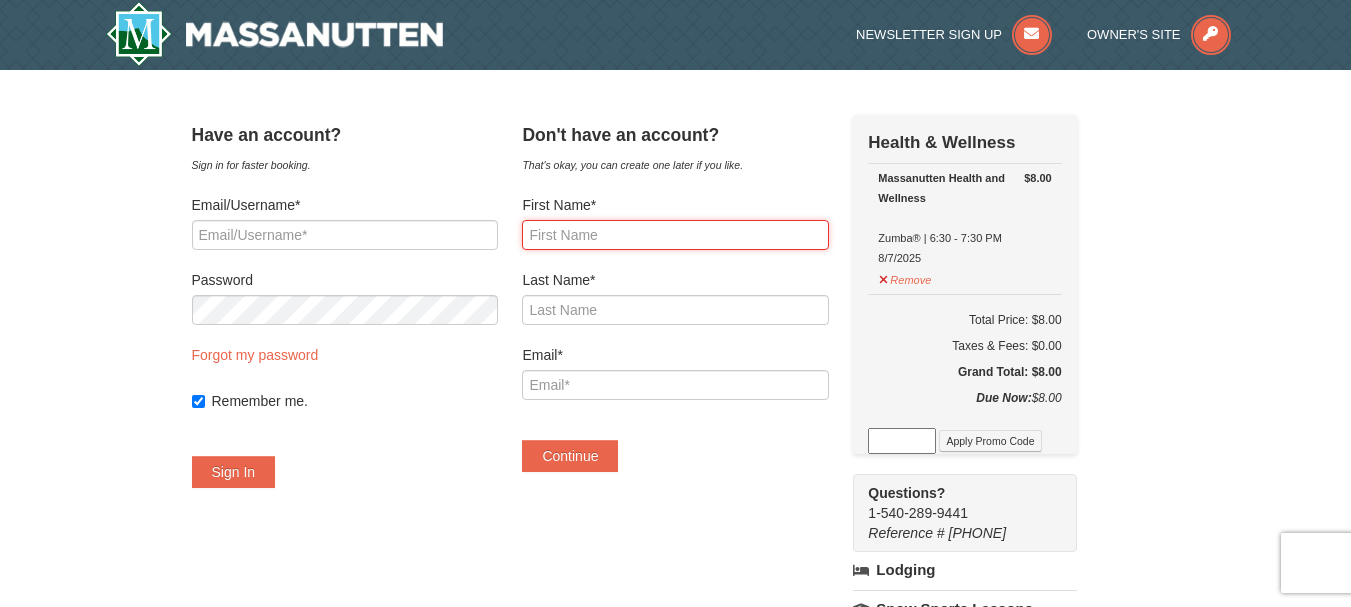 click on "First Name*" at bounding box center (675, 235) 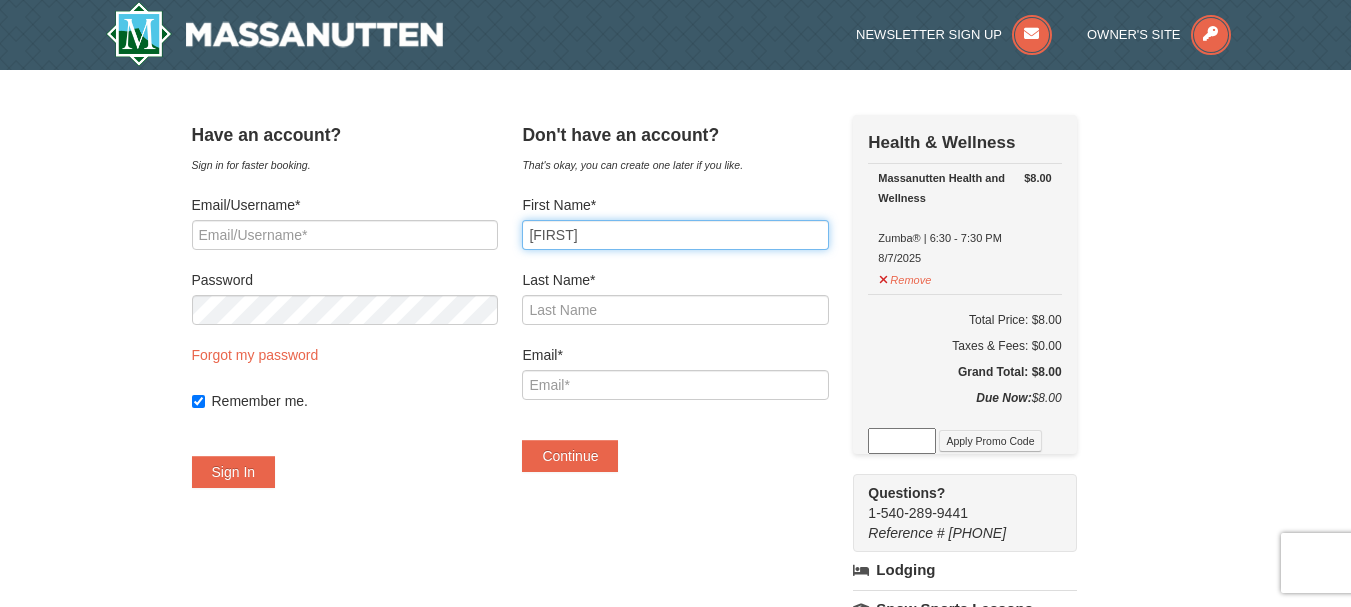 type on "Ricci" 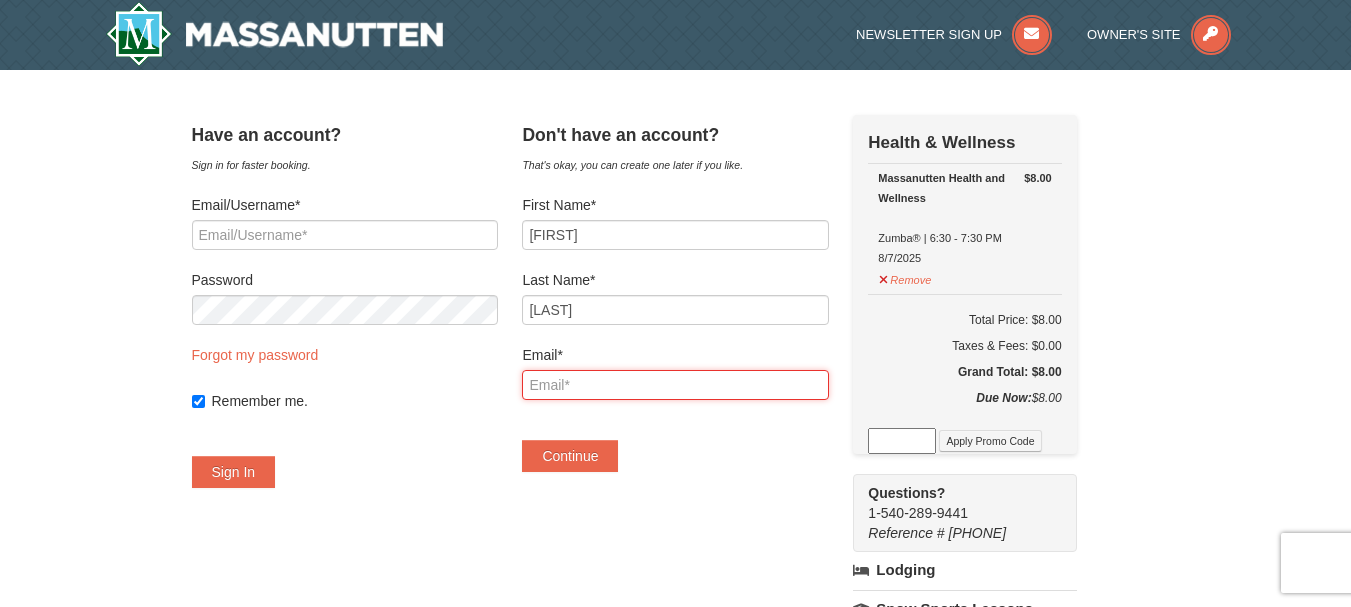 type on "[USERNAME]@[DOMAIN].com" 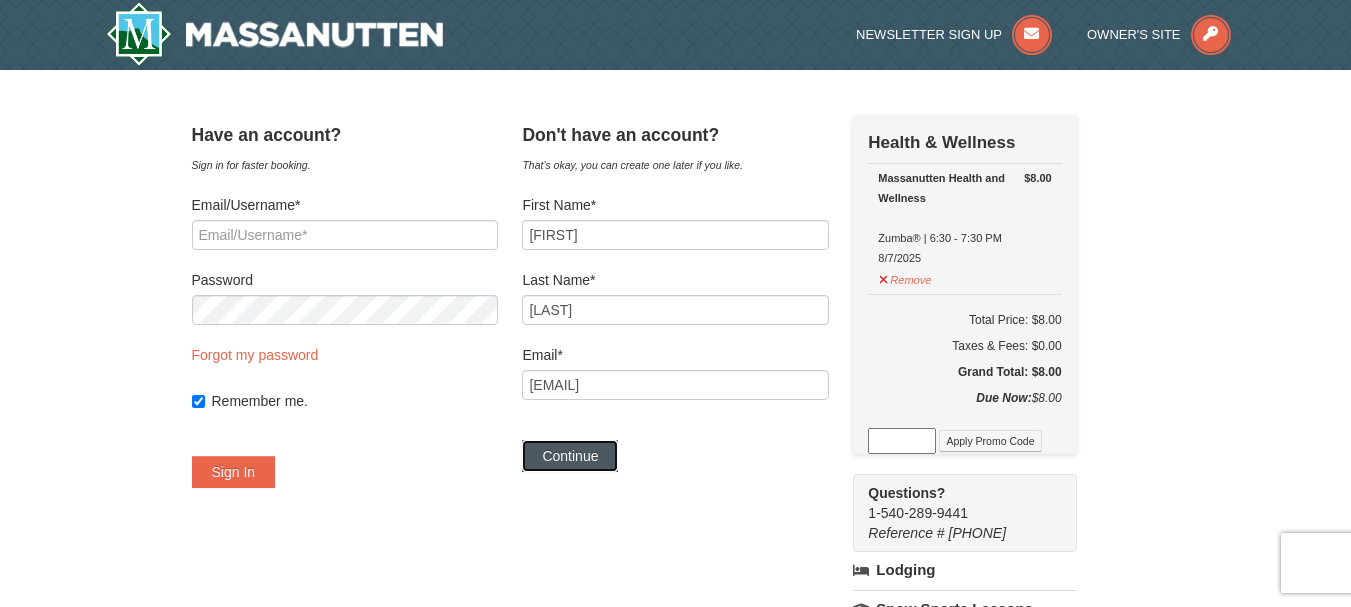 click on "Continue" at bounding box center [570, 456] 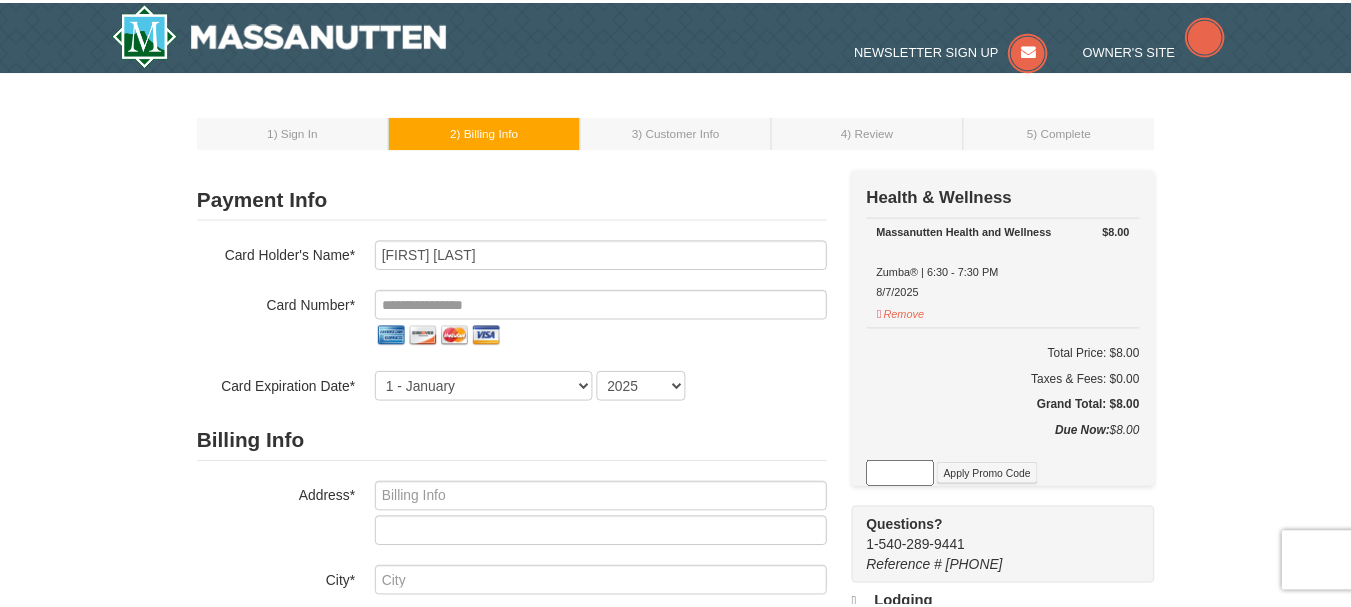 scroll, scrollTop: 0, scrollLeft: 0, axis: both 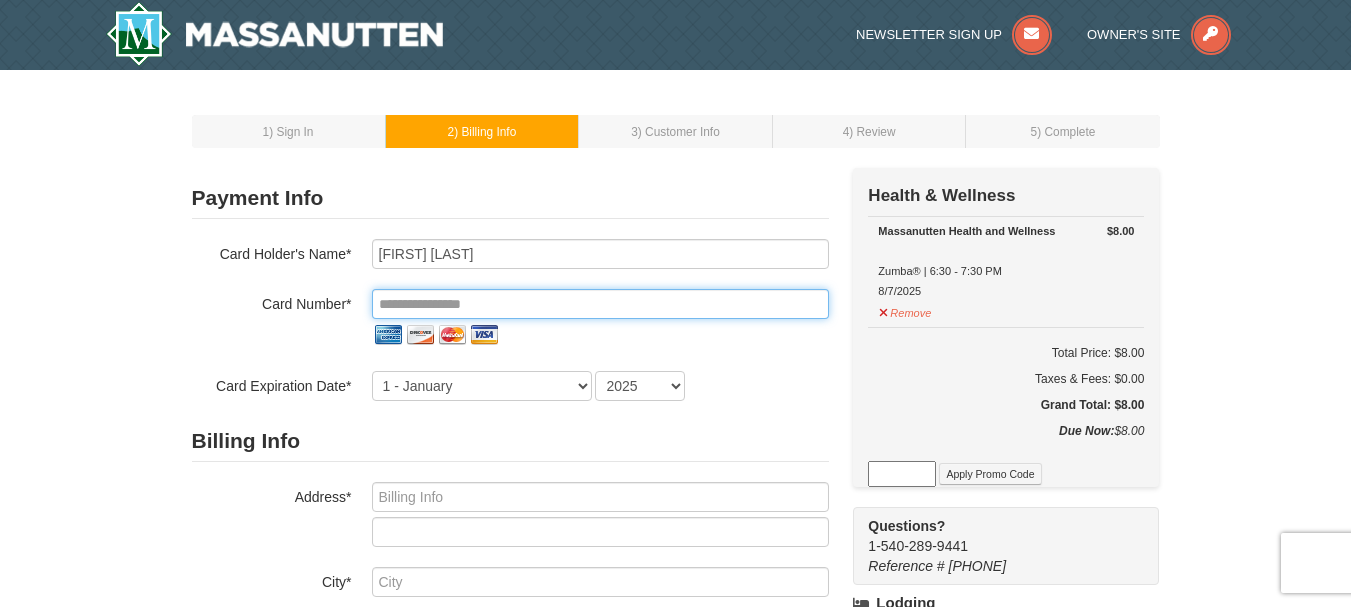 click at bounding box center [600, 304] 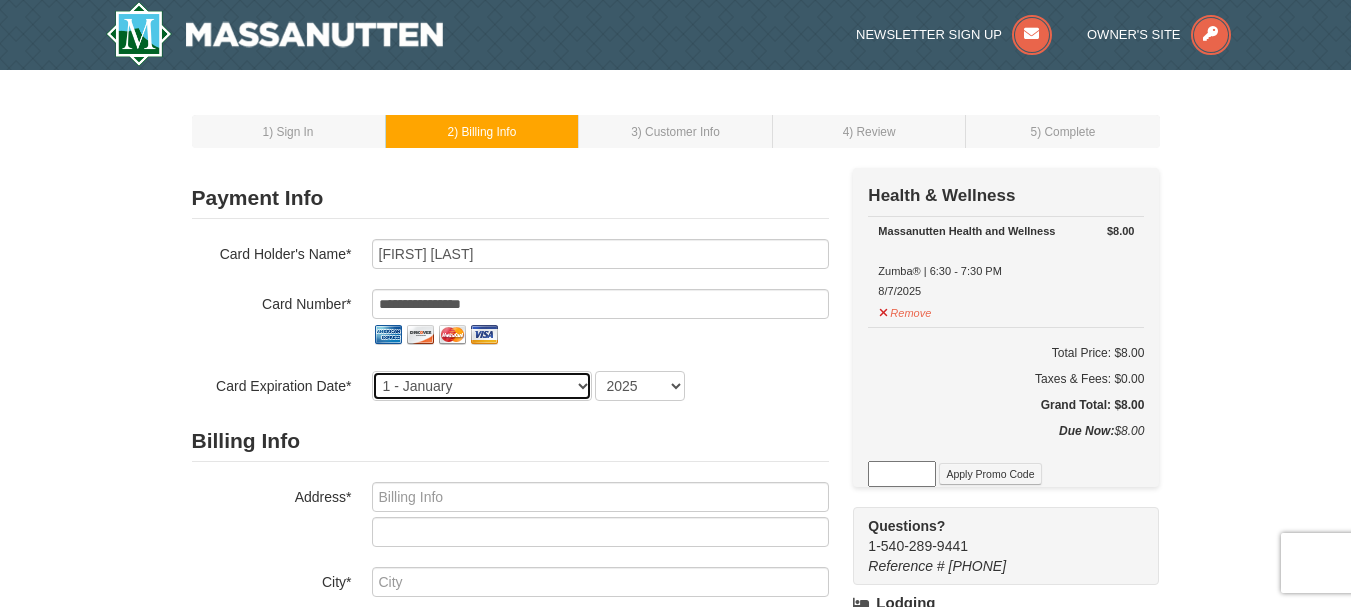 select on "9" 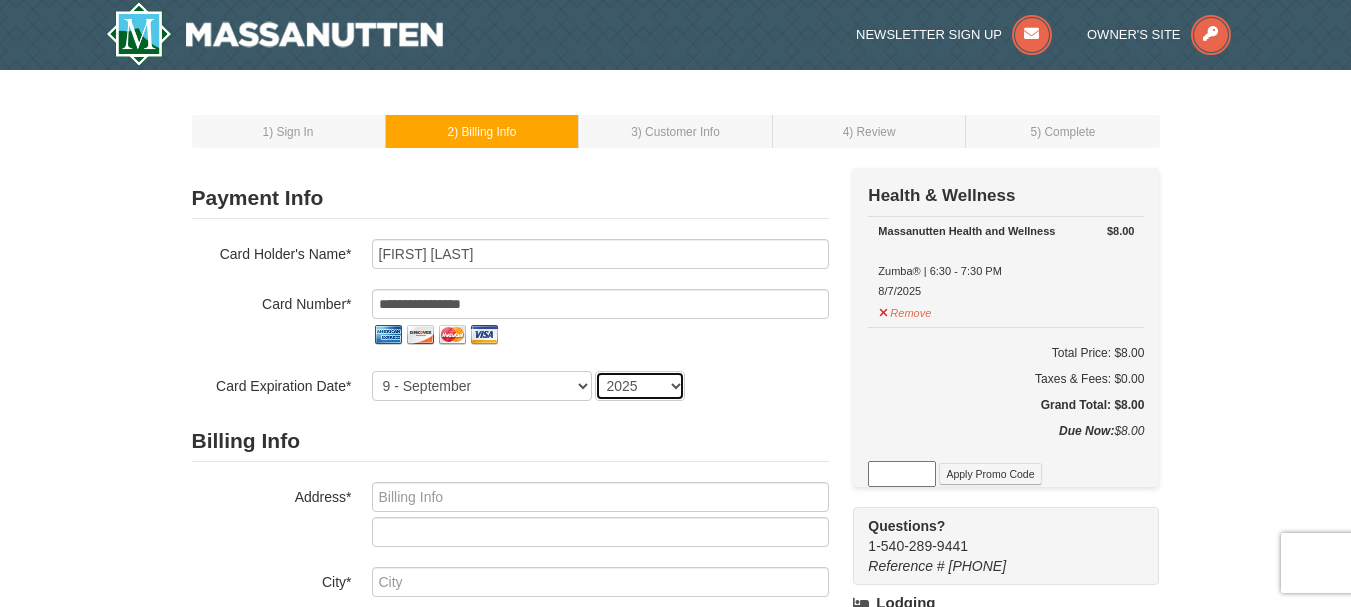 select on "2029" 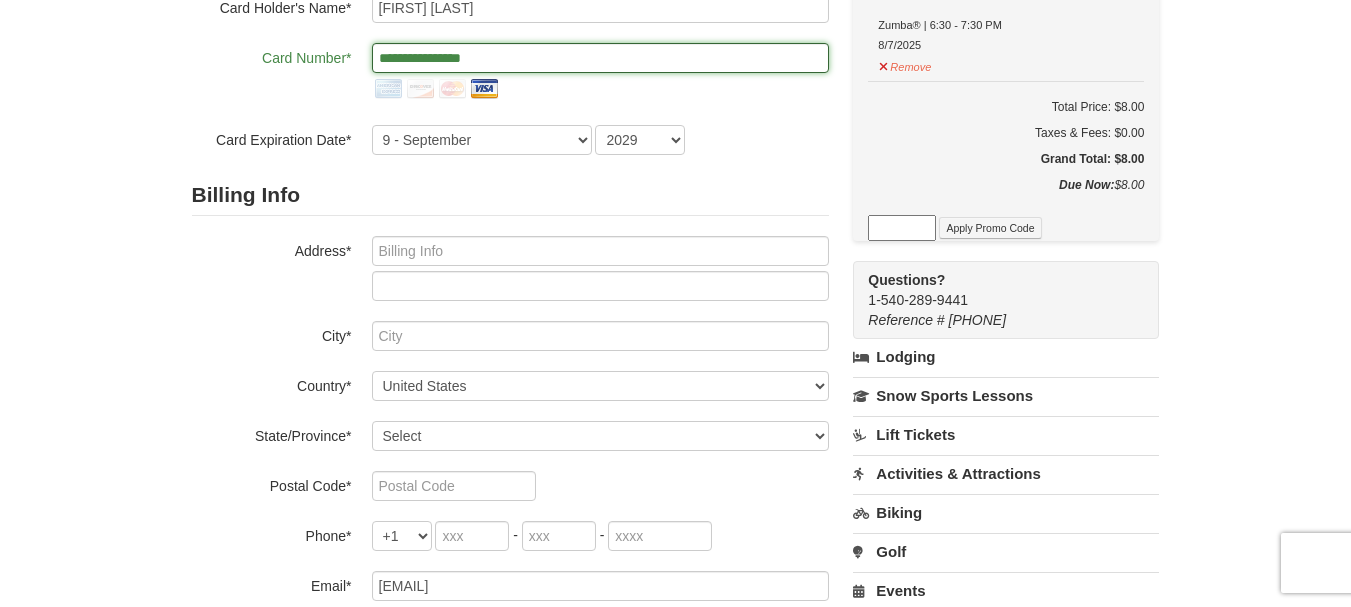 scroll, scrollTop: 247, scrollLeft: 0, axis: vertical 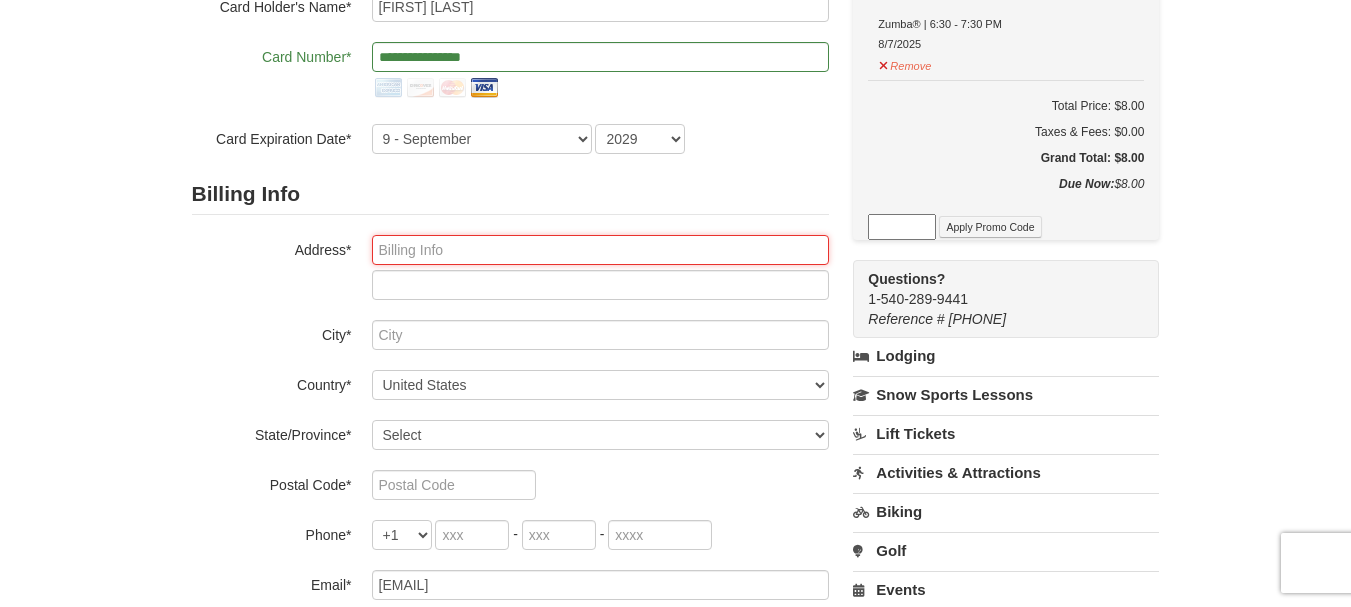 click at bounding box center (600, 250) 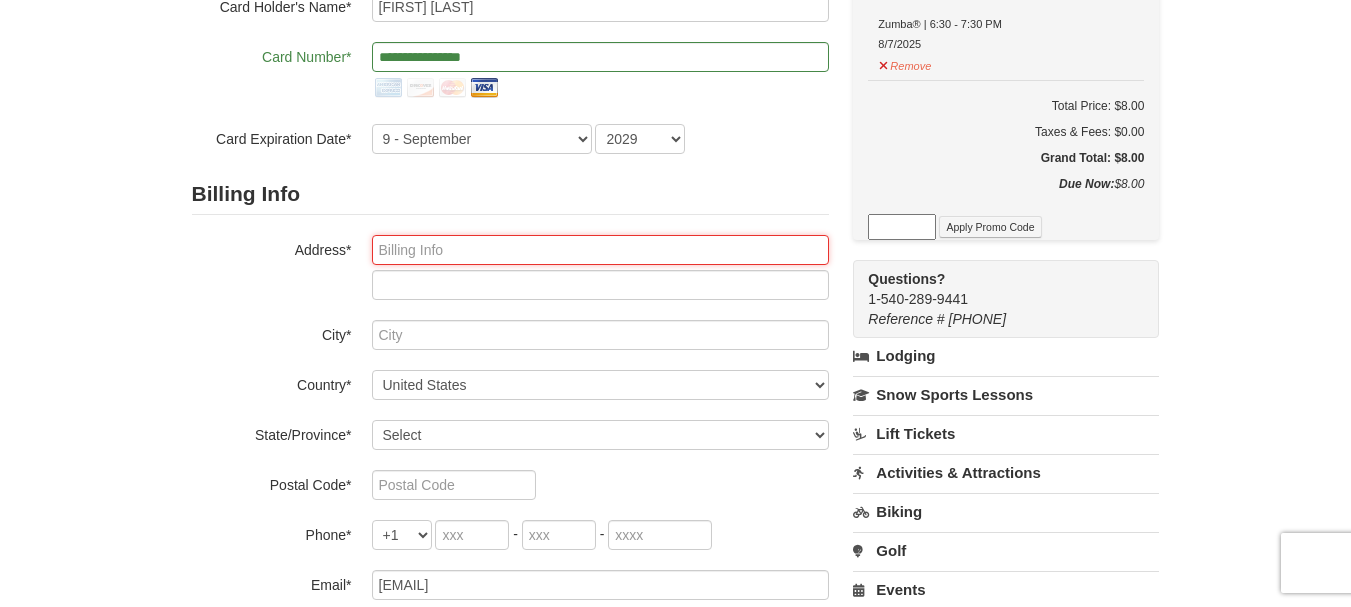 type on "11634 MANOR RD" 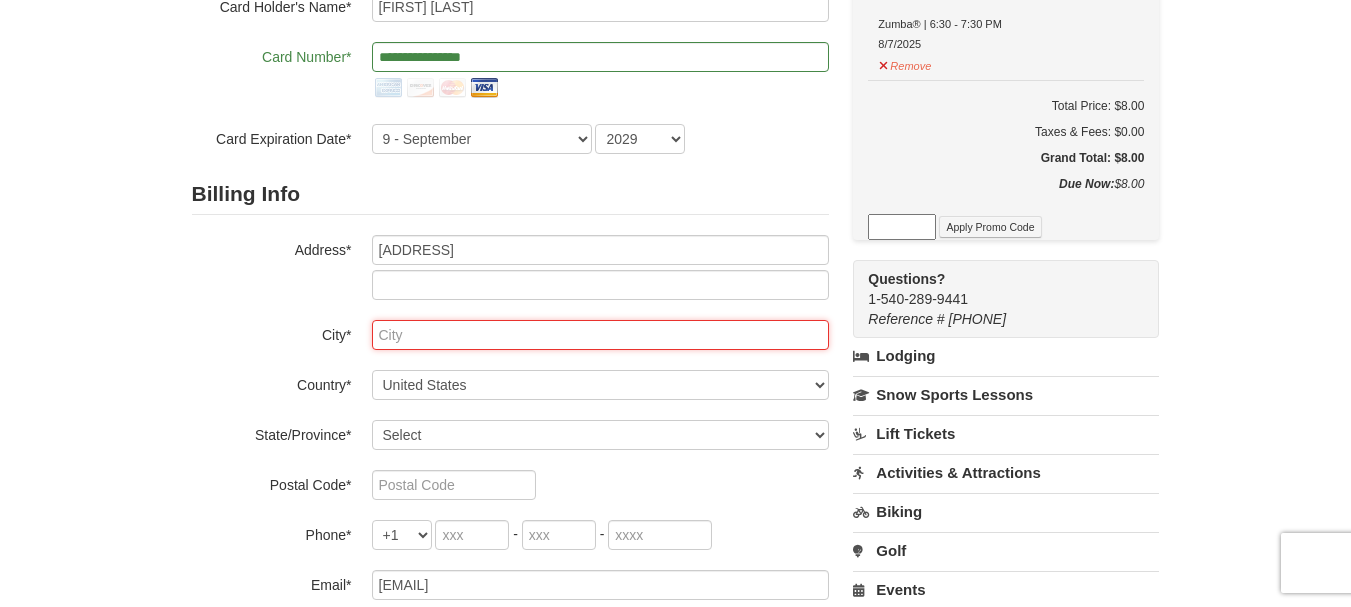 type on "GLEN ARM" 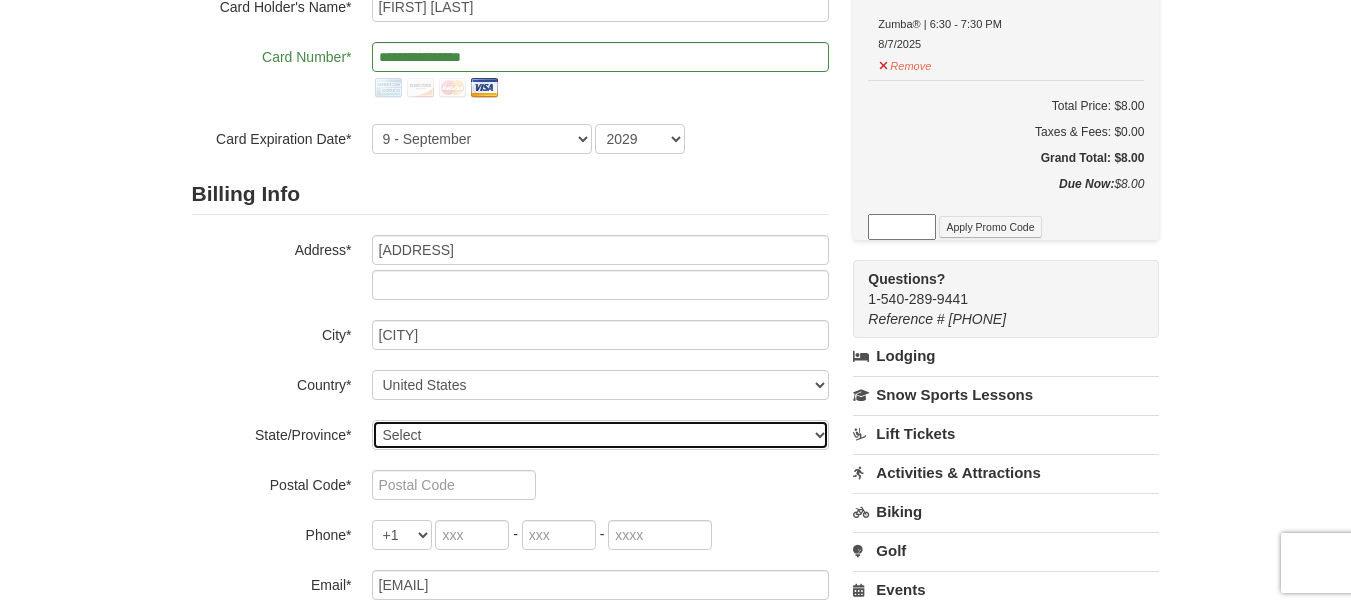 select on "MD" 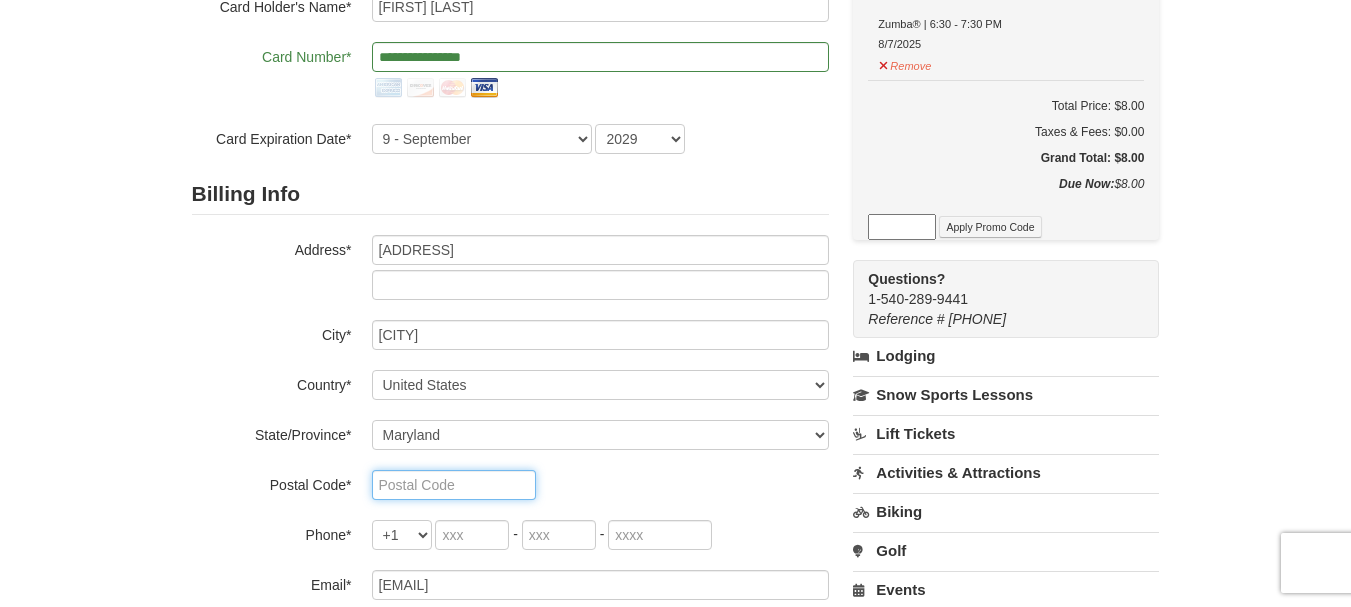 type on "21057" 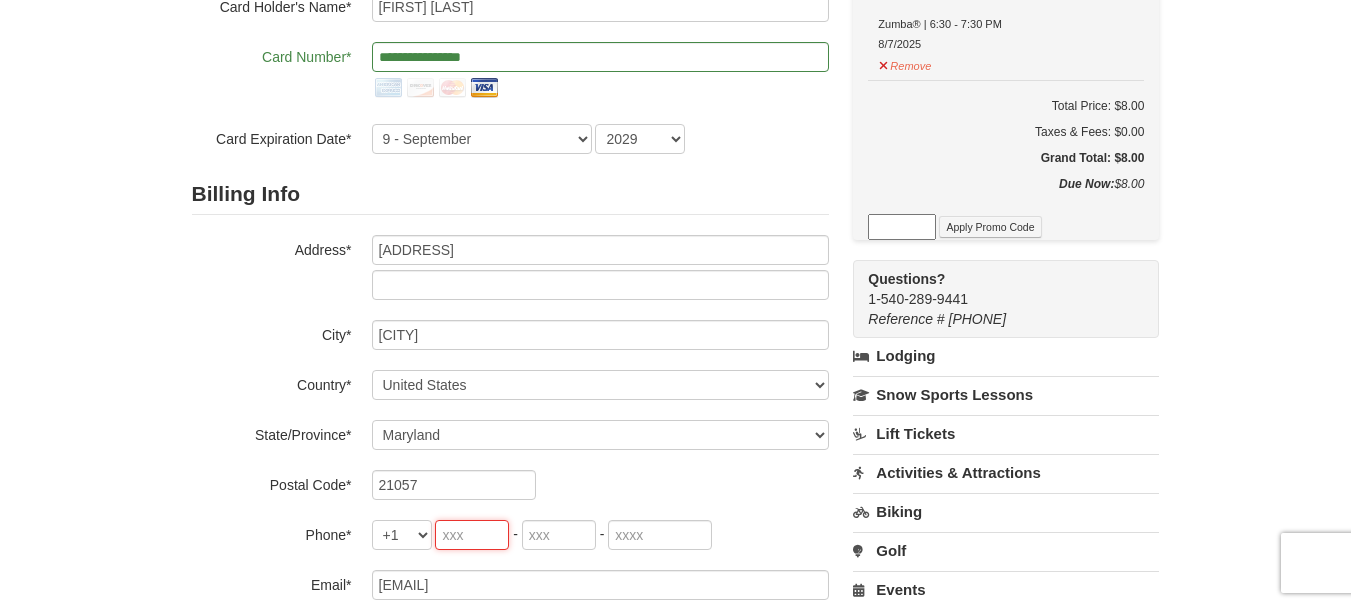 type on "443" 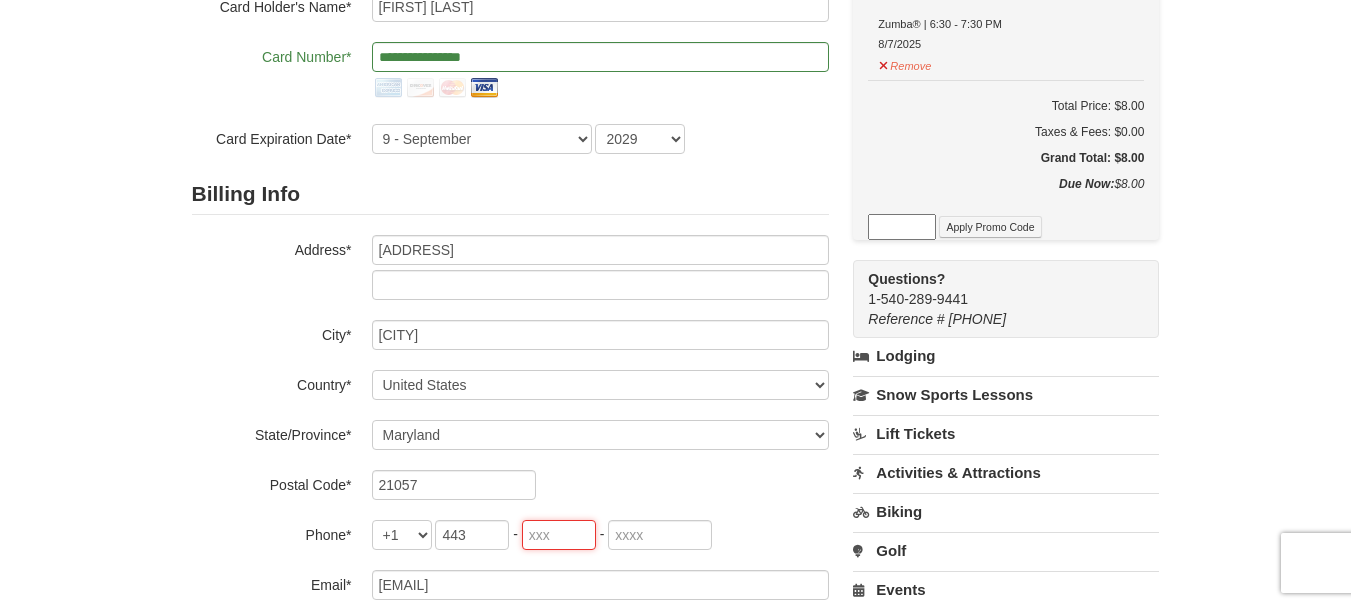type on "442" 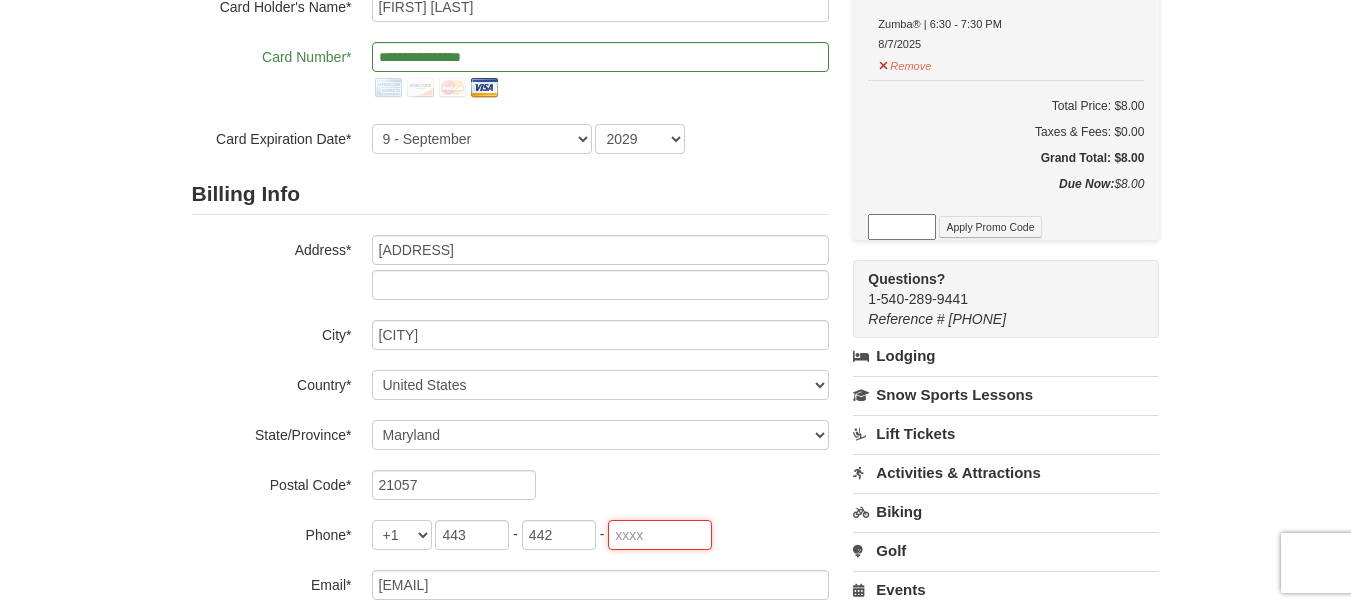 type on "4267" 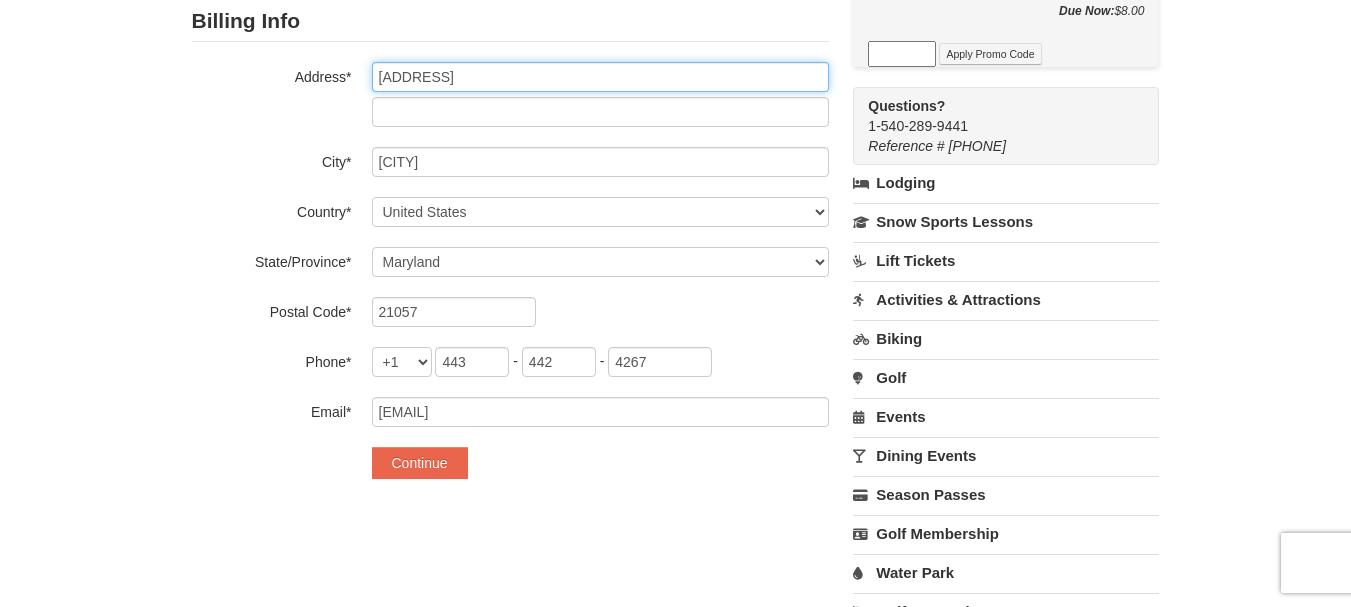 scroll, scrollTop: 423, scrollLeft: 0, axis: vertical 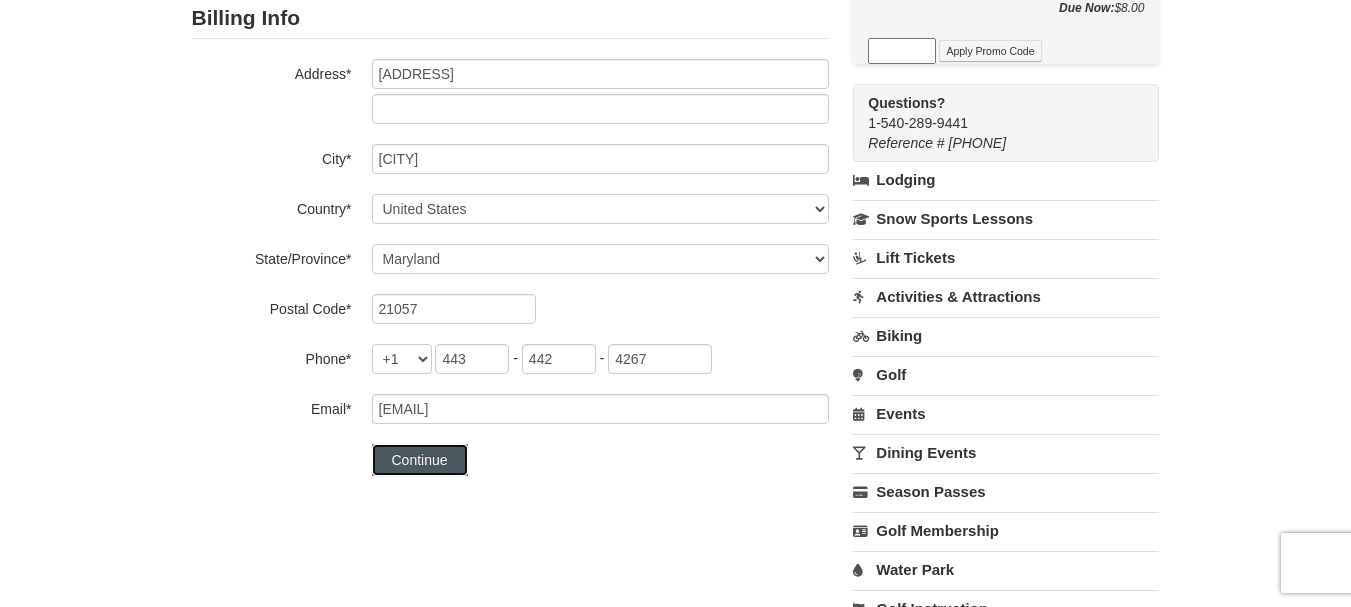click on "Continue" at bounding box center (420, 460) 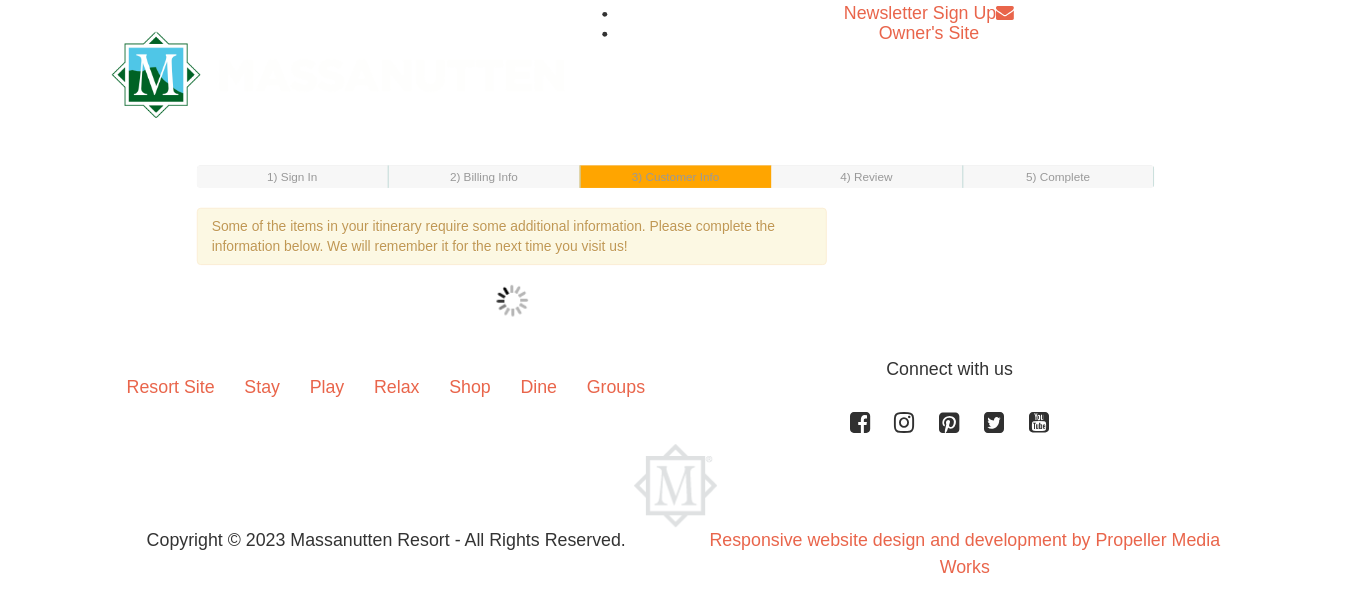 scroll, scrollTop: 0, scrollLeft: 0, axis: both 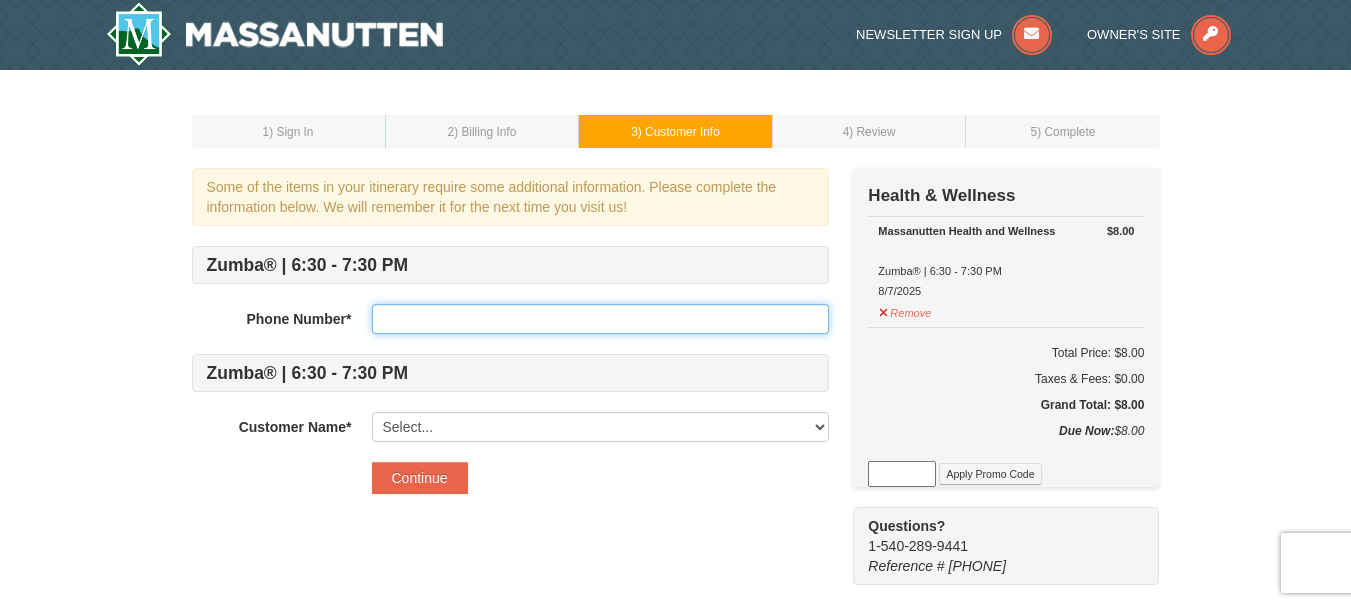 click at bounding box center (600, 319) 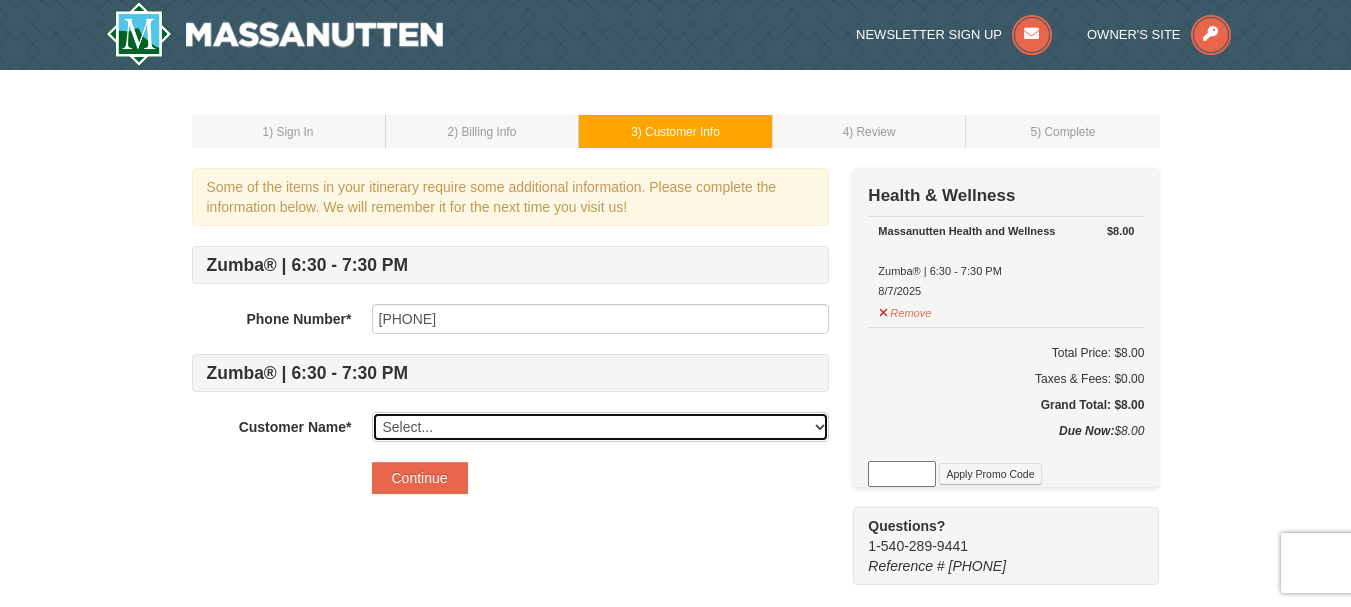 select on "28072258" 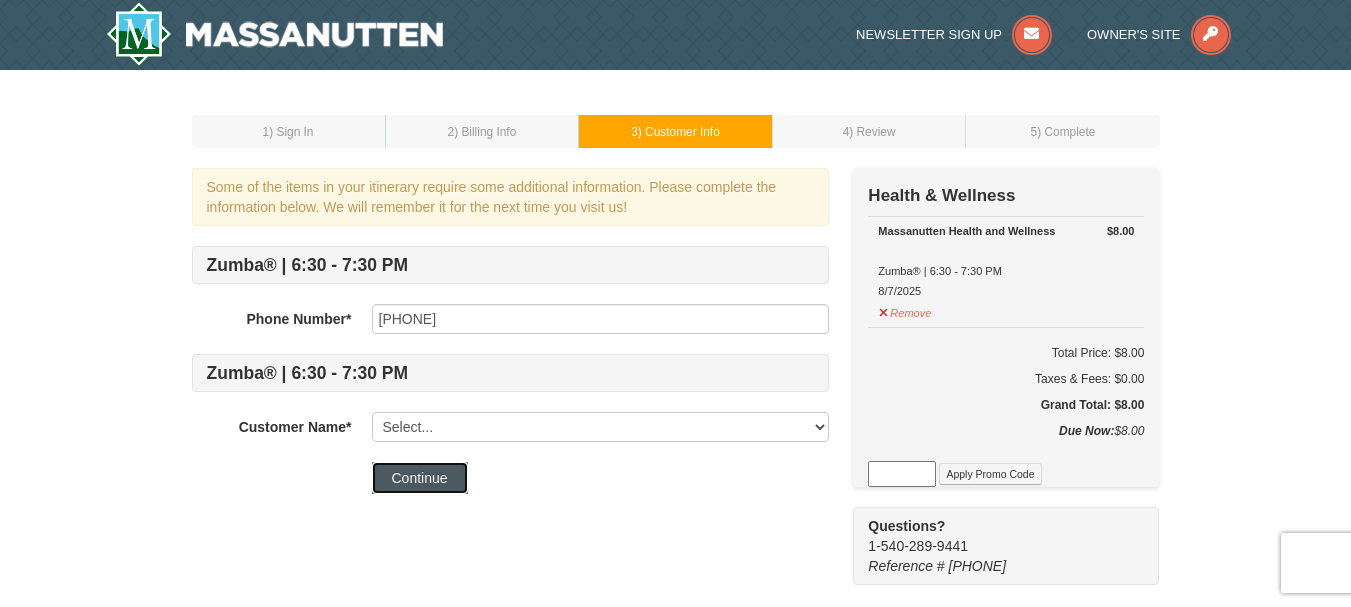 click on "Continue" at bounding box center (420, 478) 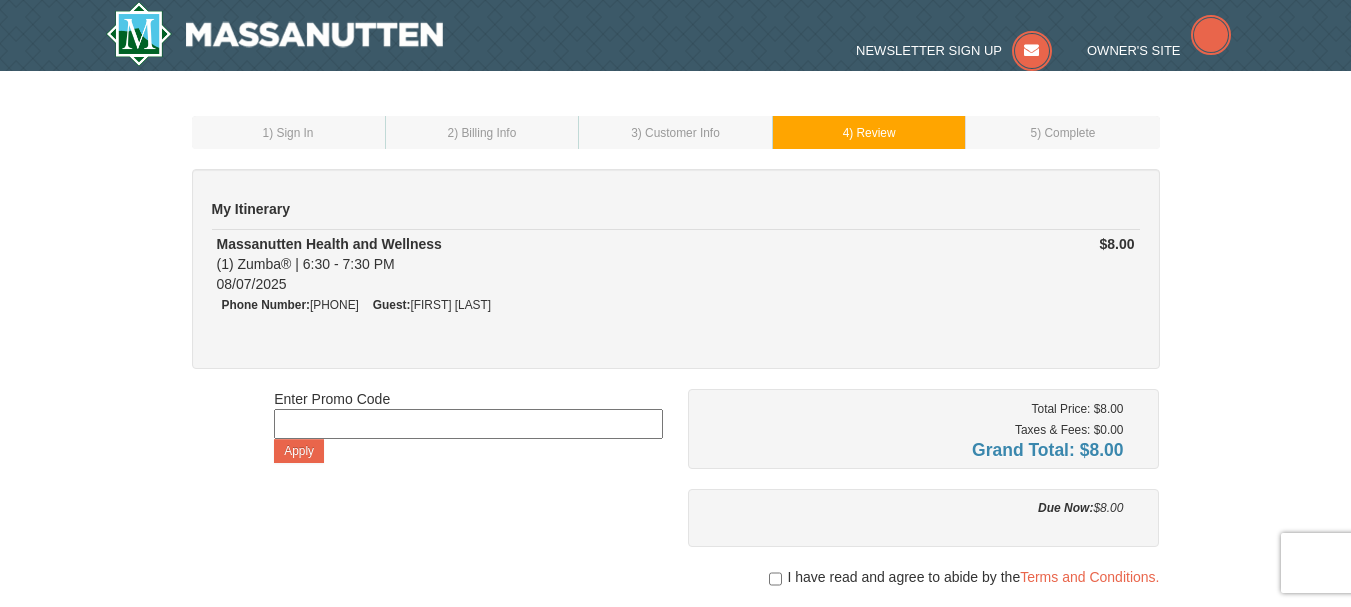 scroll, scrollTop: 0, scrollLeft: 0, axis: both 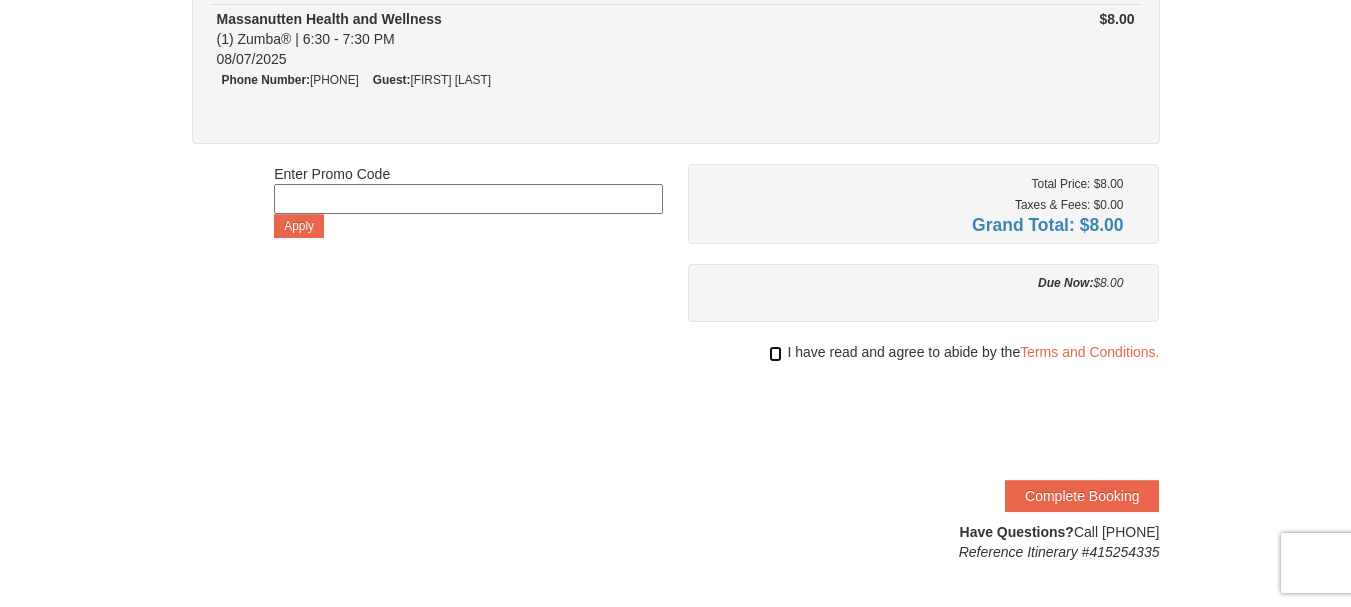 click at bounding box center [775, 354] 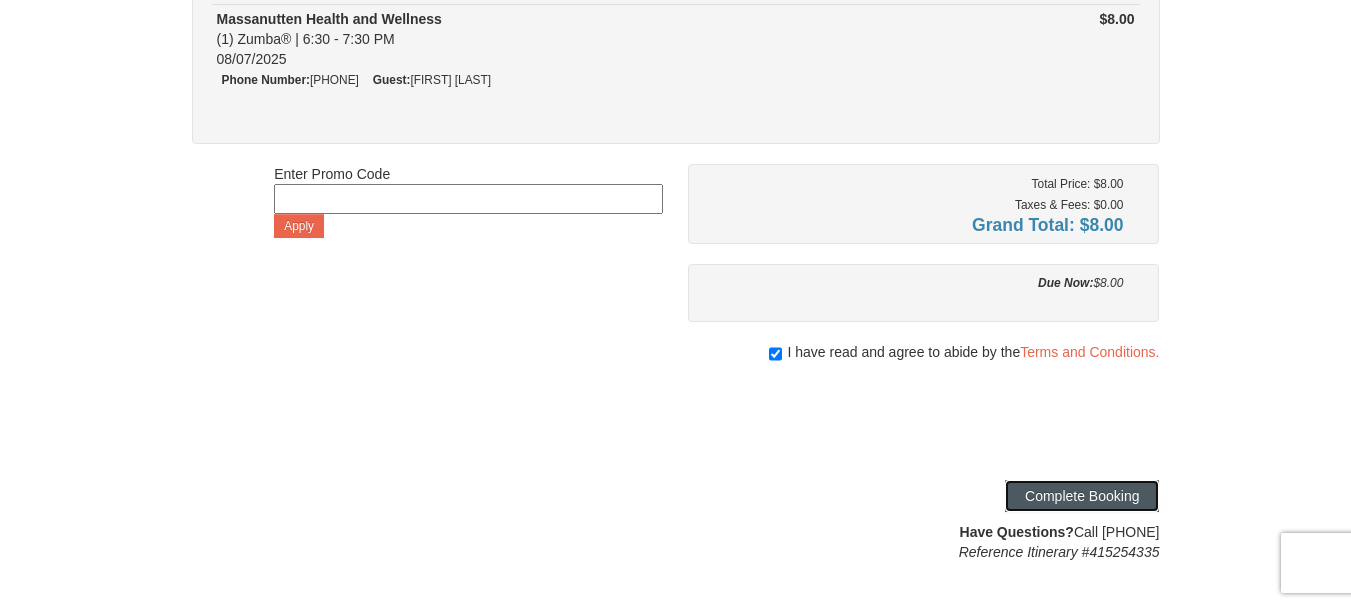click on "Complete Booking" at bounding box center (1082, 496) 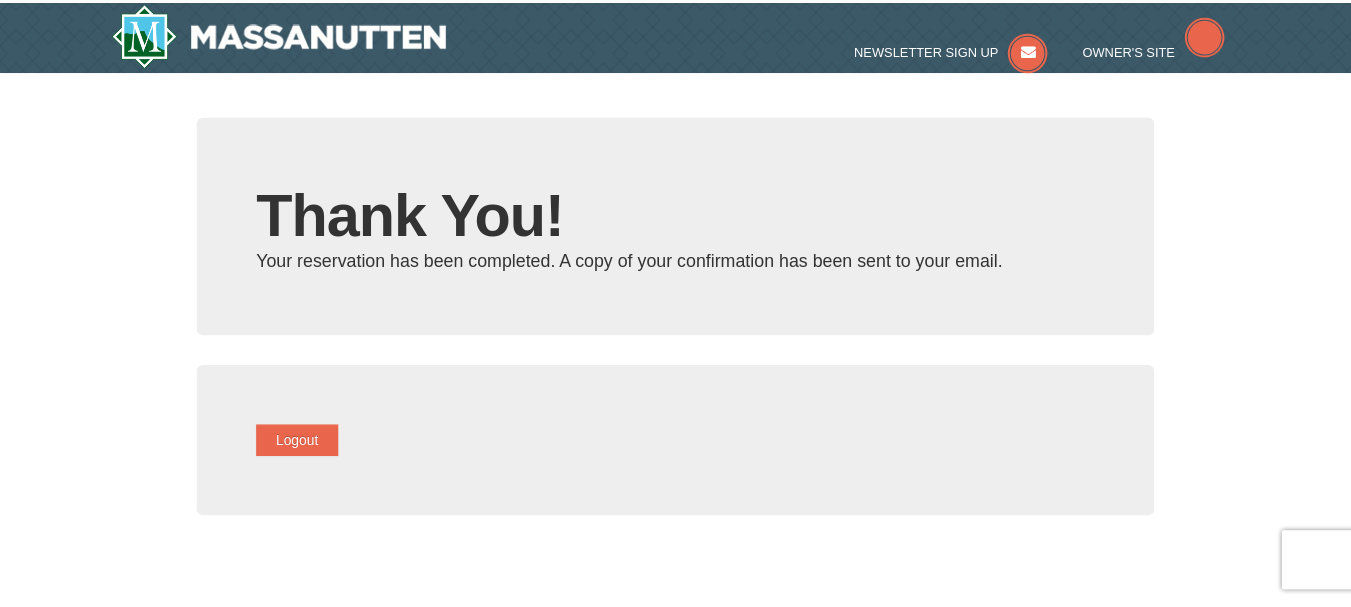 scroll, scrollTop: 0, scrollLeft: 0, axis: both 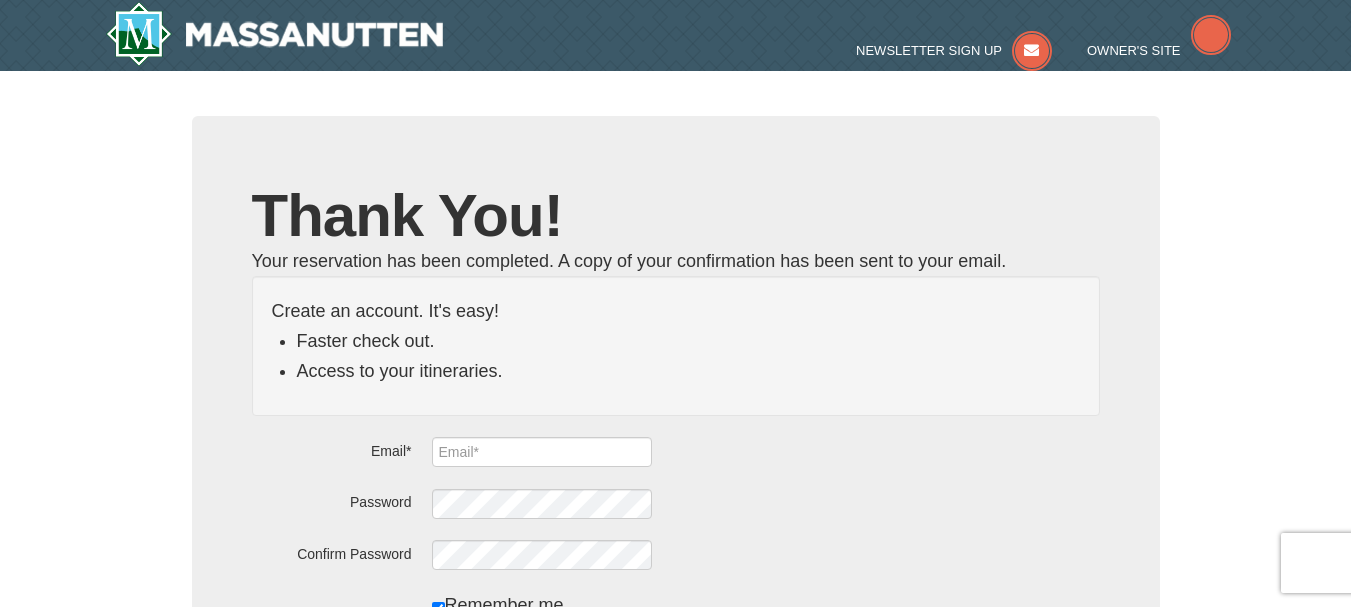 type on "[USERNAME]@[DOMAIN].com" 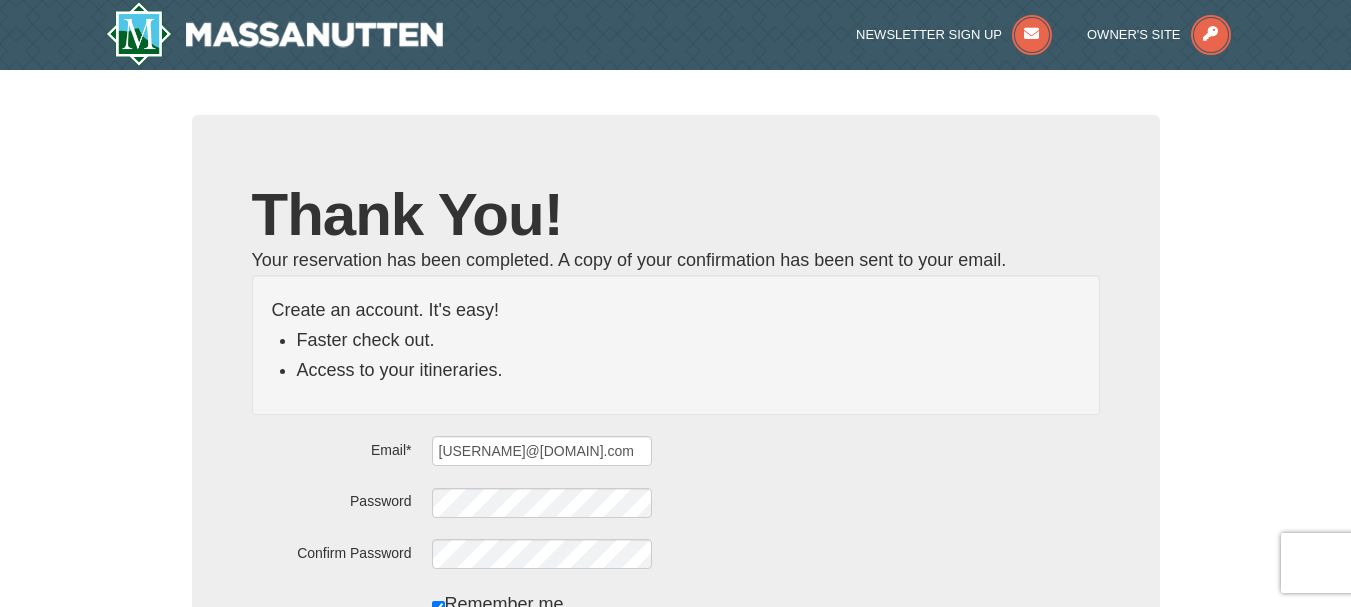 scroll, scrollTop: 0, scrollLeft: 0, axis: both 